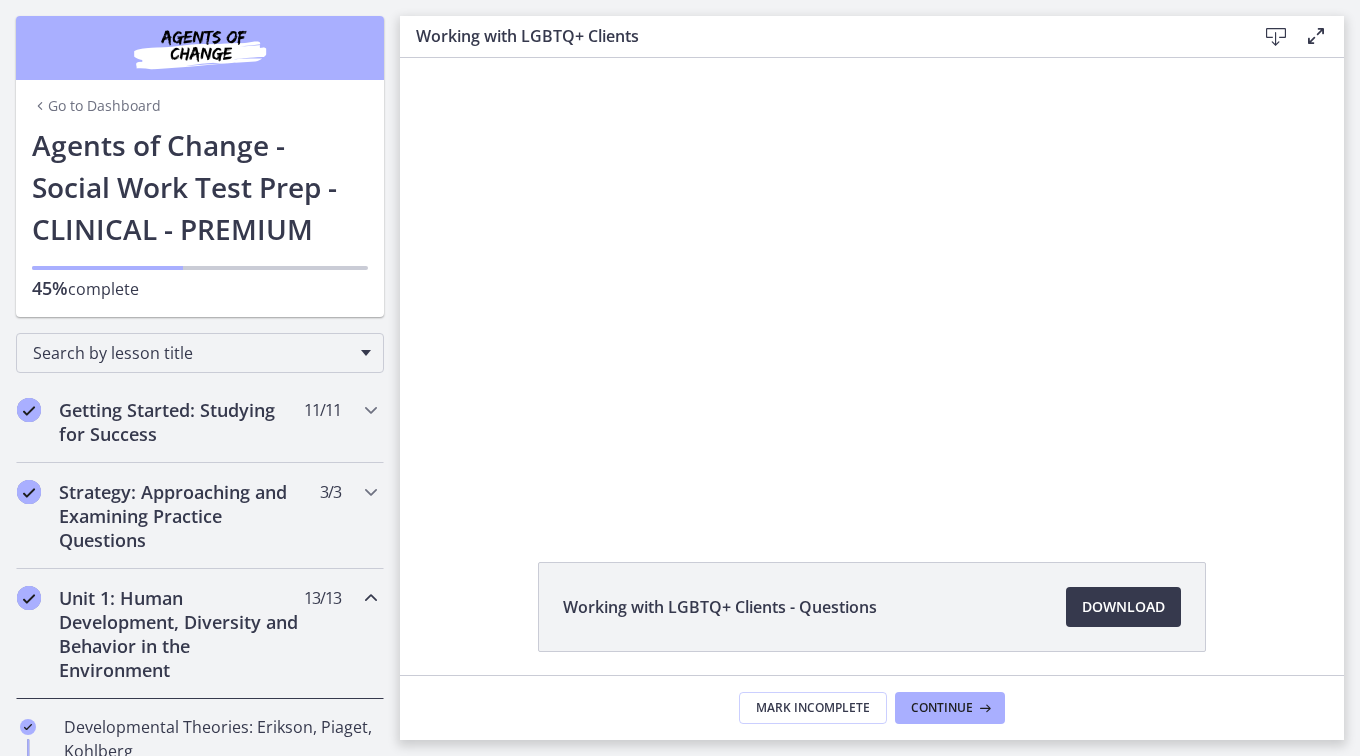 scroll, scrollTop: 0, scrollLeft: 0, axis: both 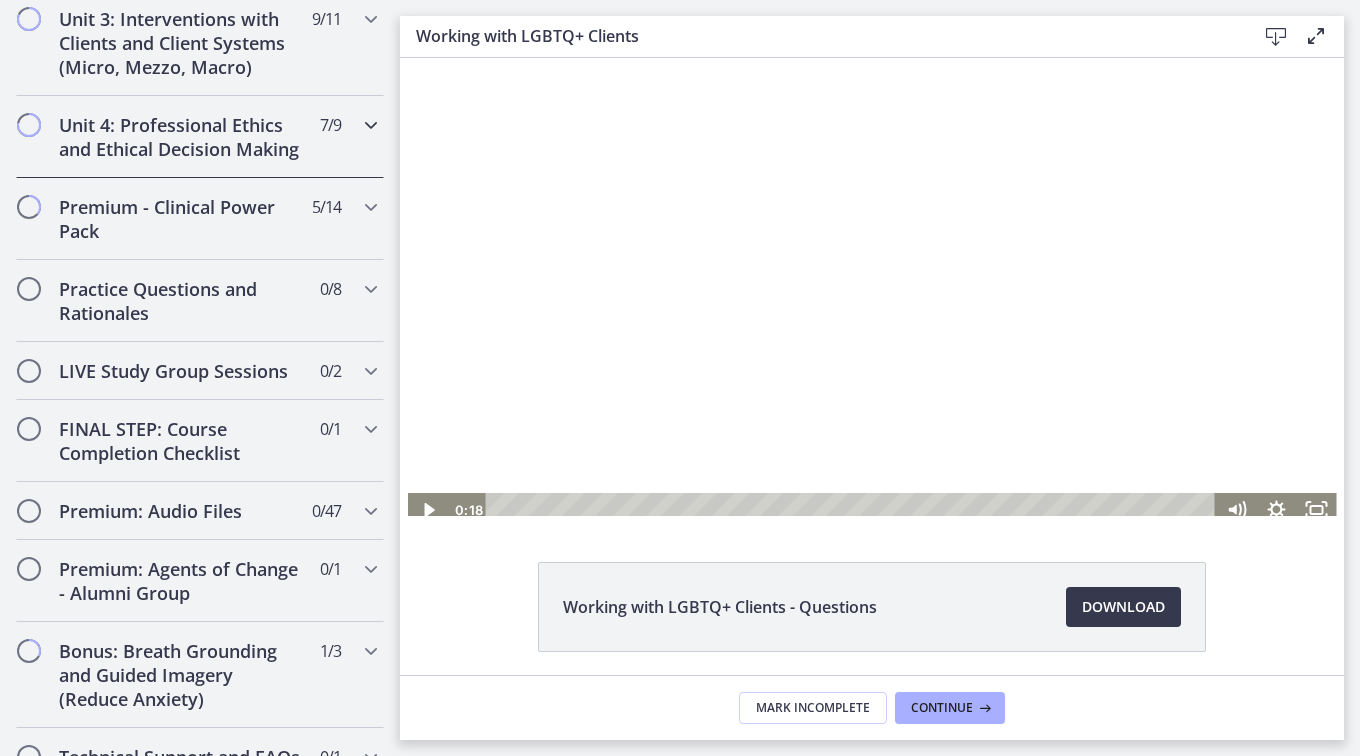 click at bounding box center (371, 125) 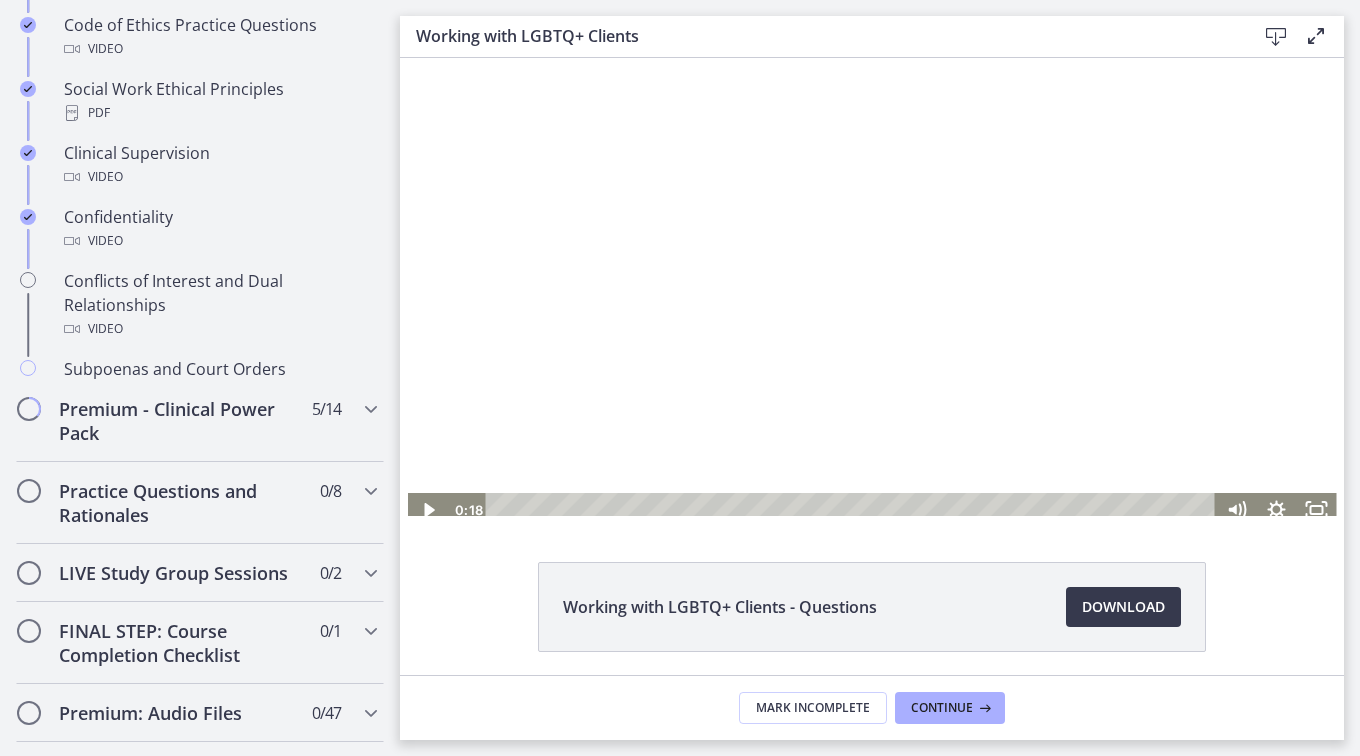 scroll, scrollTop: 767, scrollLeft: 0, axis: vertical 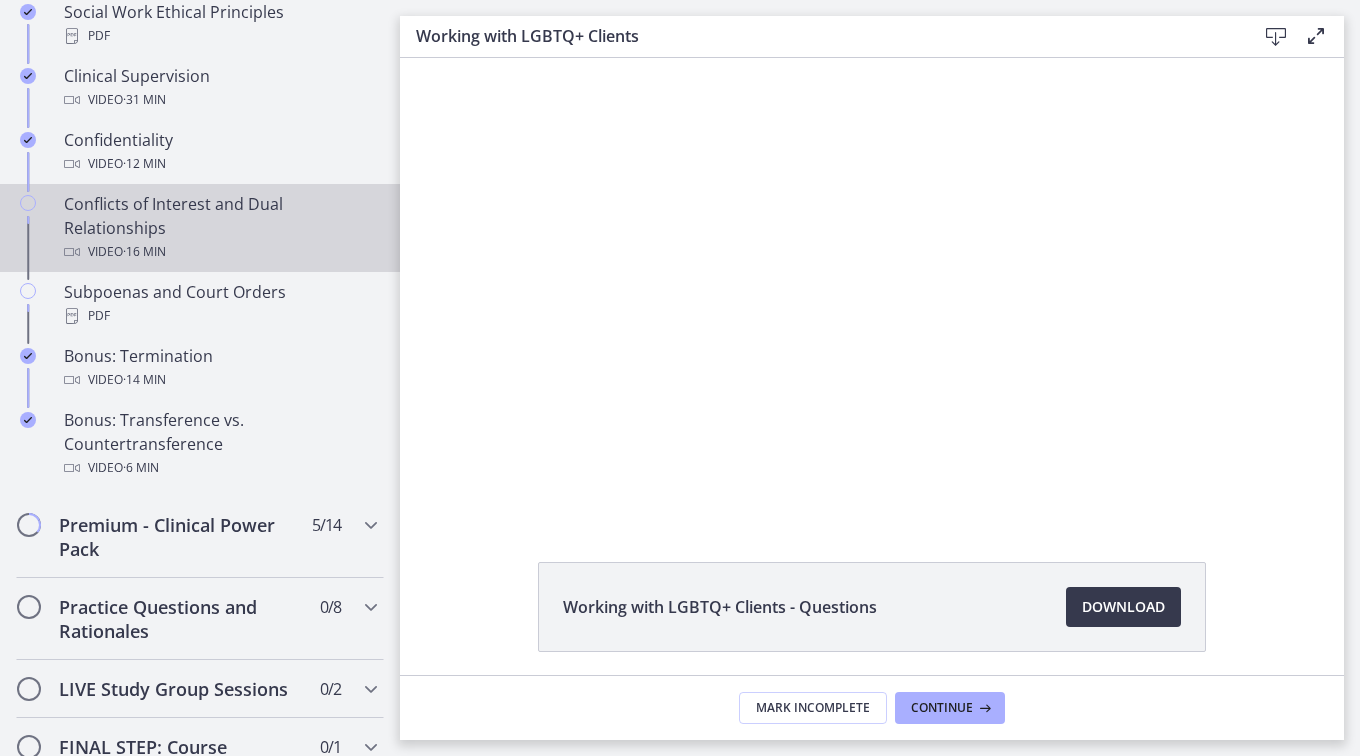 click at bounding box center [28, 203] 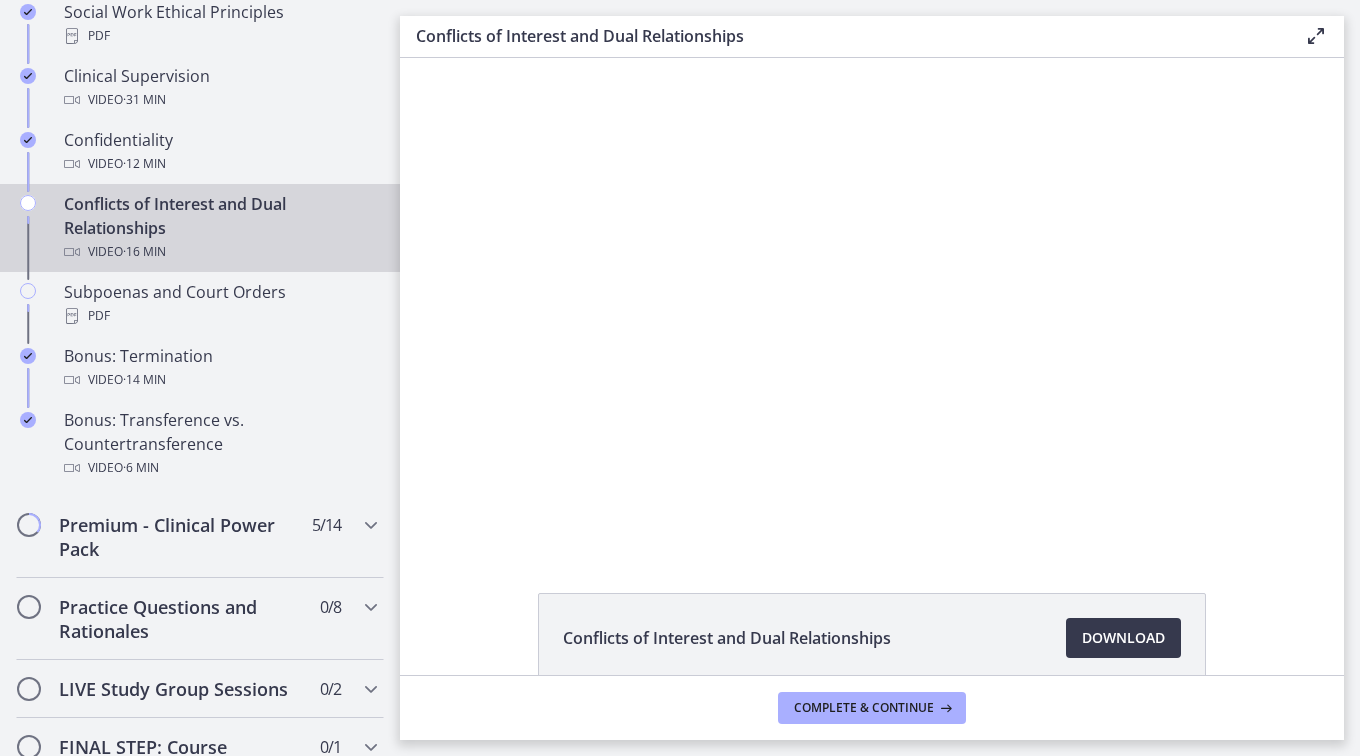 click at bounding box center (28, 203) 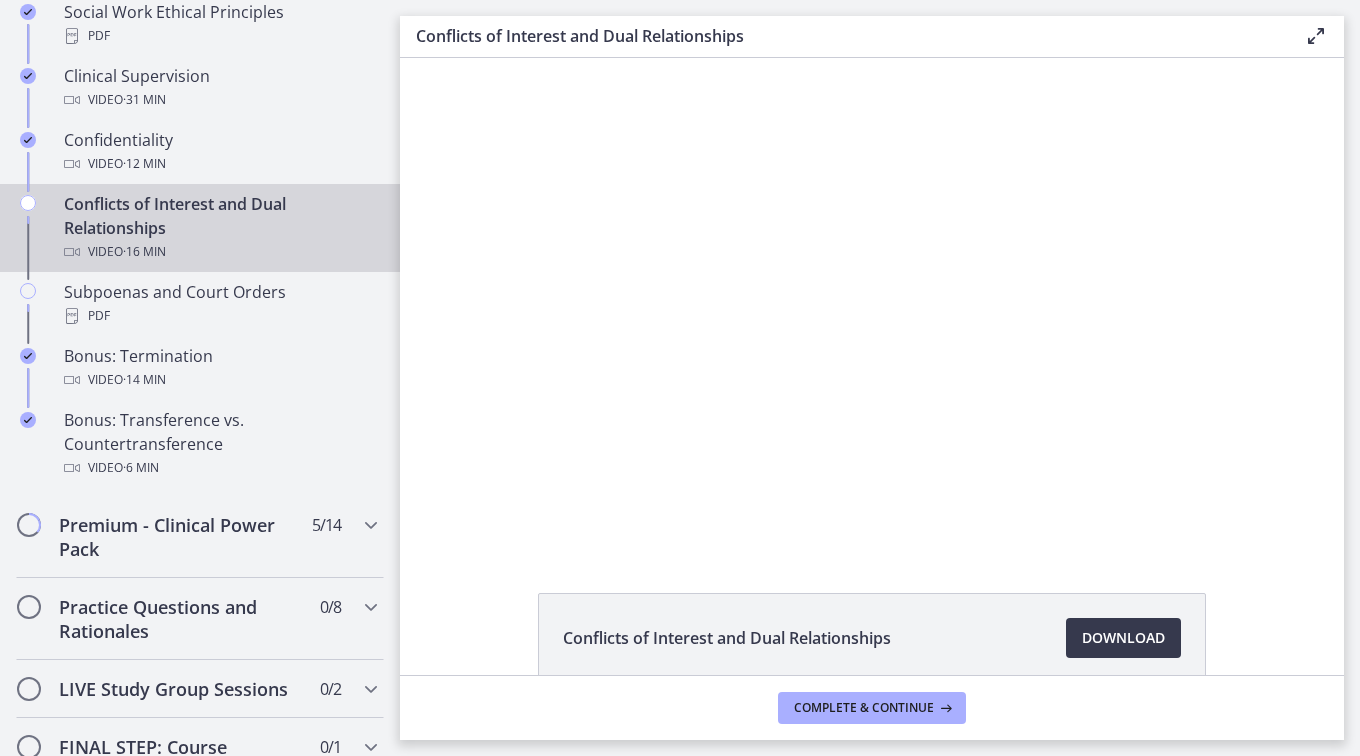 scroll, scrollTop: 0, scrollLeft: 0, axis: both 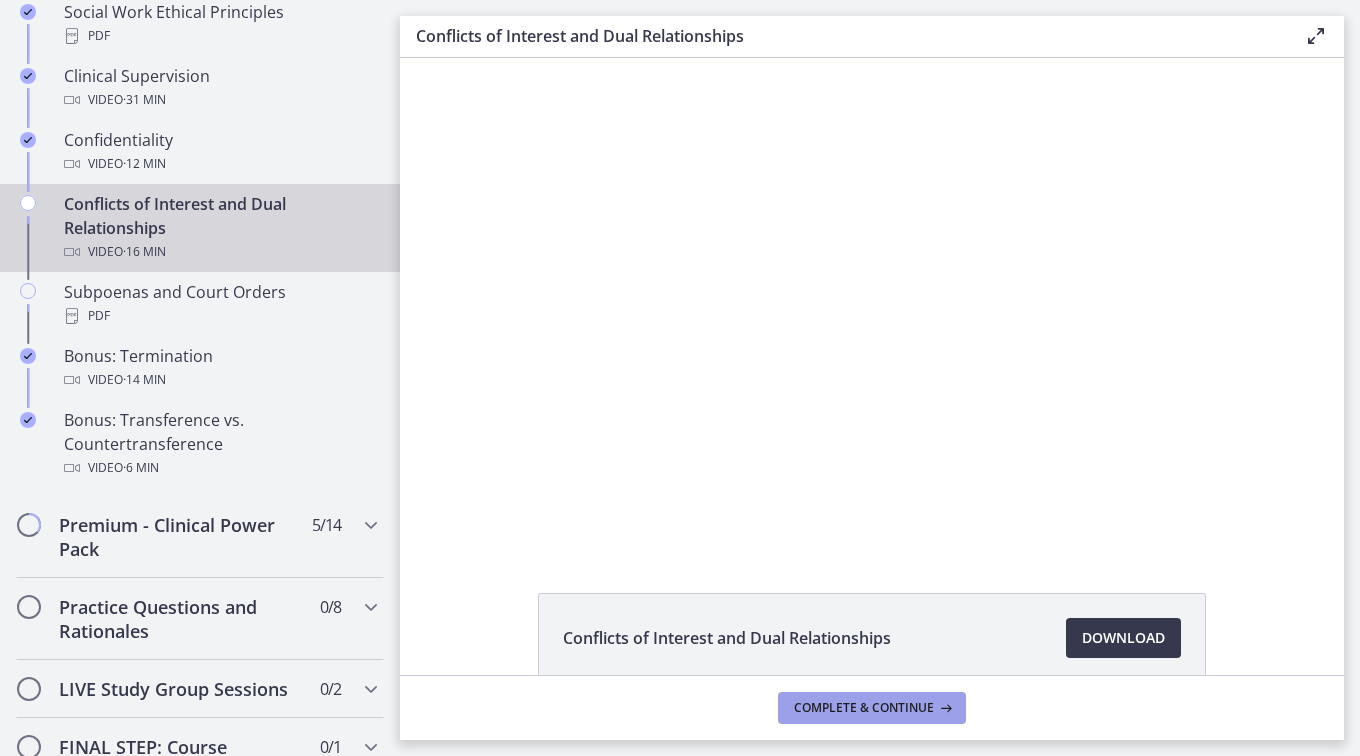 click on "Complete & continue" at bounding box center [864, 708] 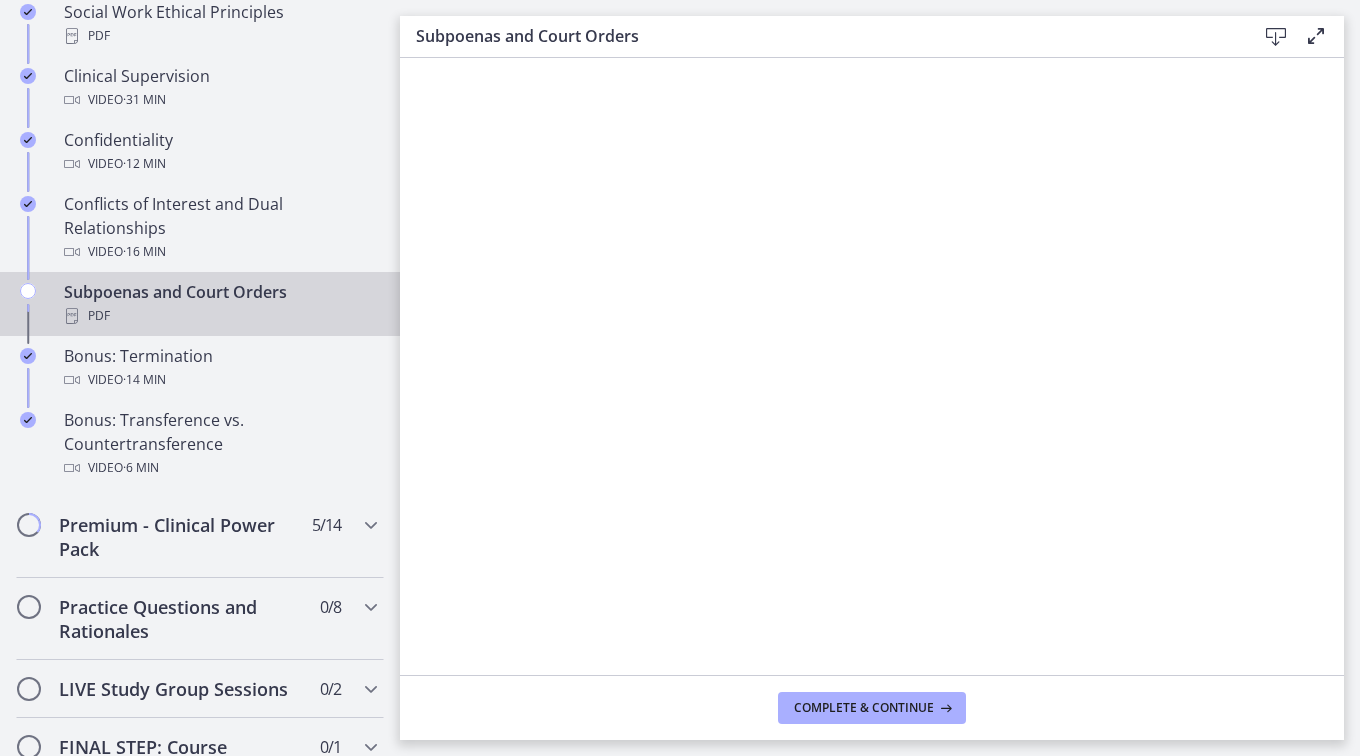 click on "Subpoenas and Court Orders
PDF" at bounding box center (220, 304) 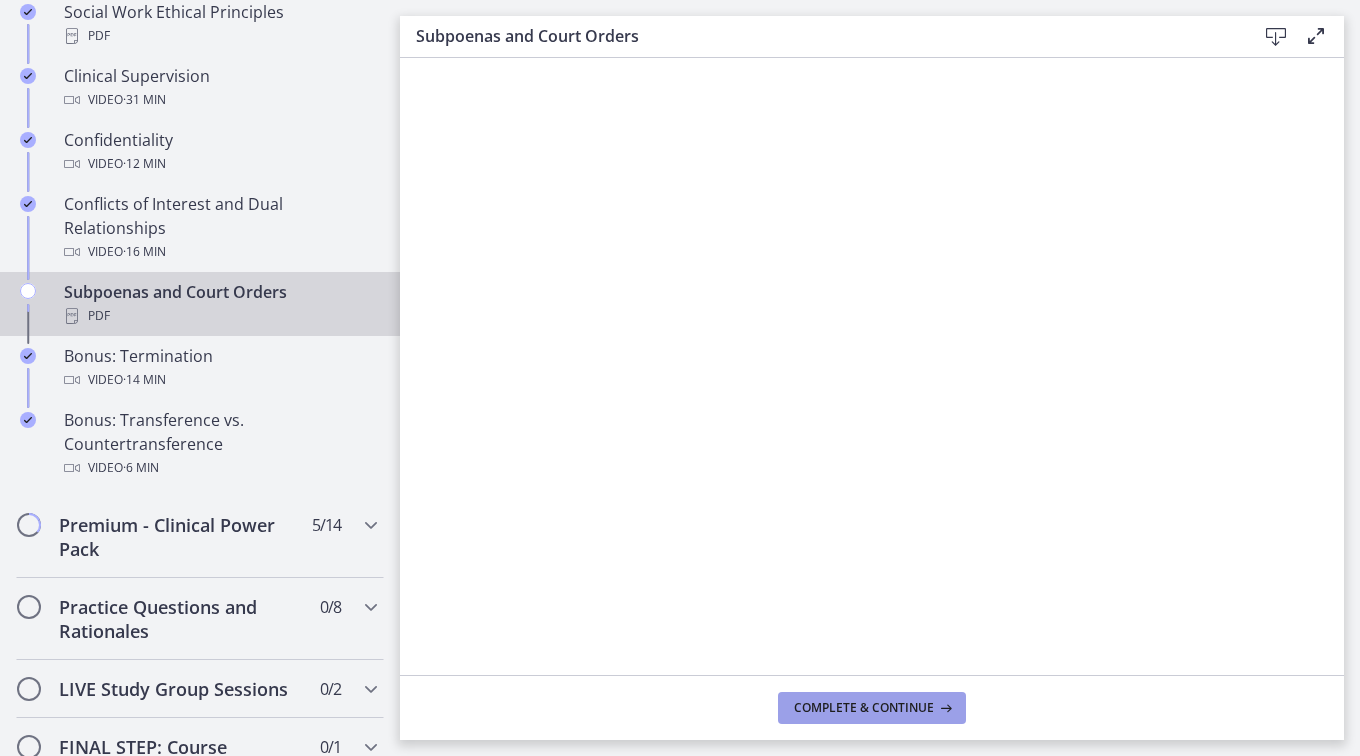 click on "Complete & continue" at bounding box center [864, 708] 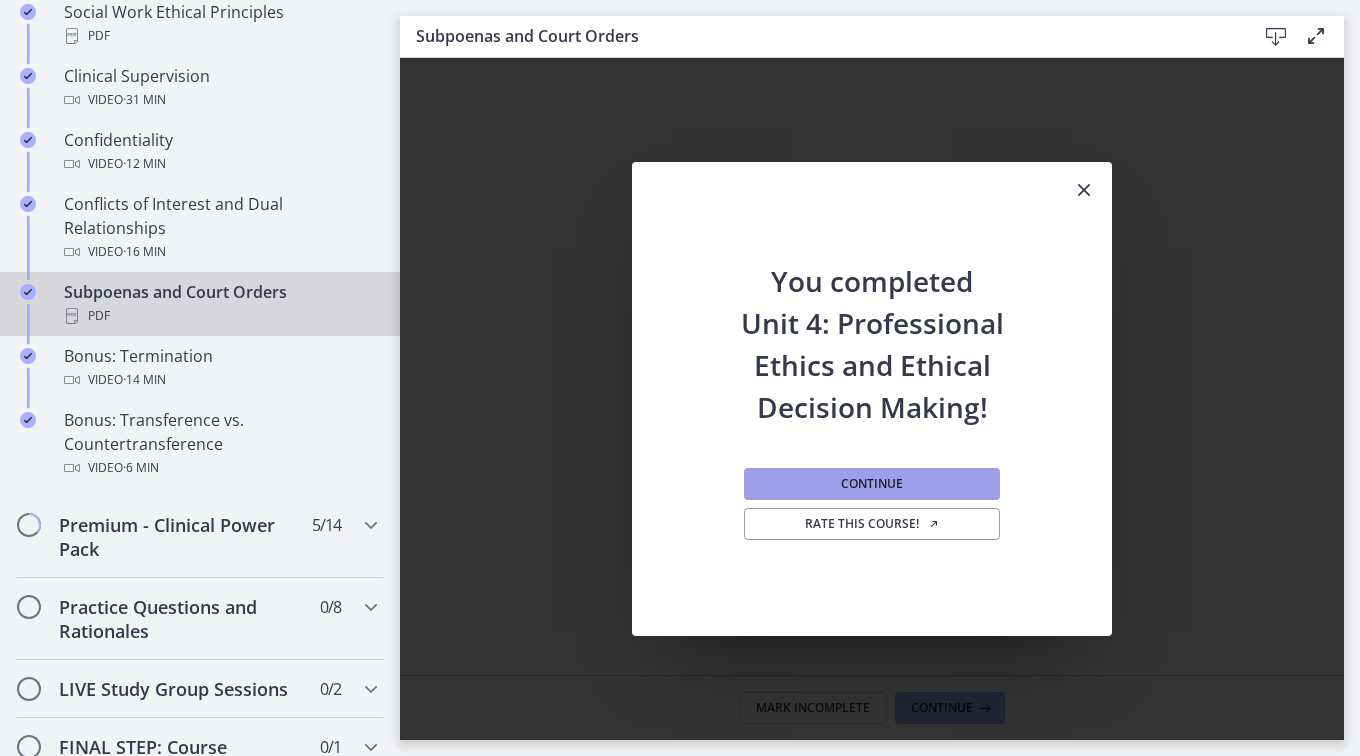 click on "Continue" at bounding box center [872, 484] 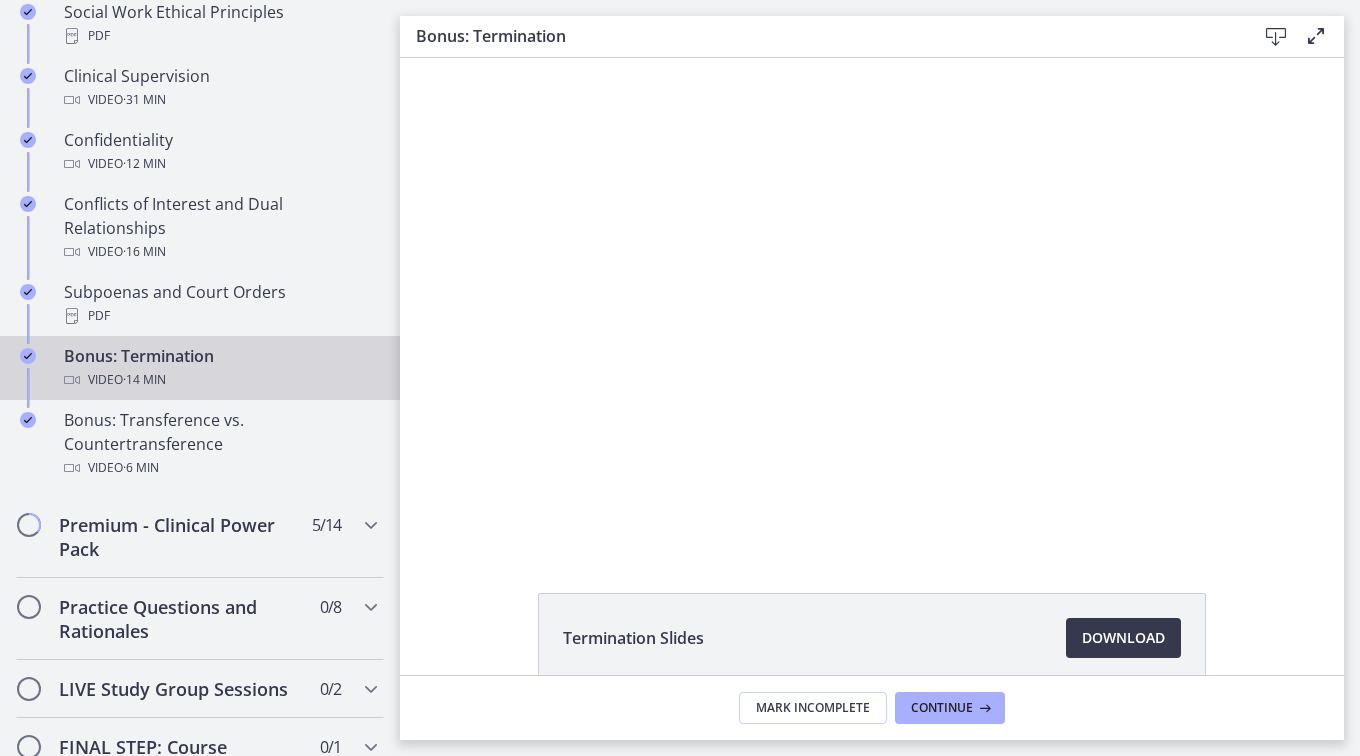 scroll, scrollTop: 0, scrollLeft: 0, axis: both 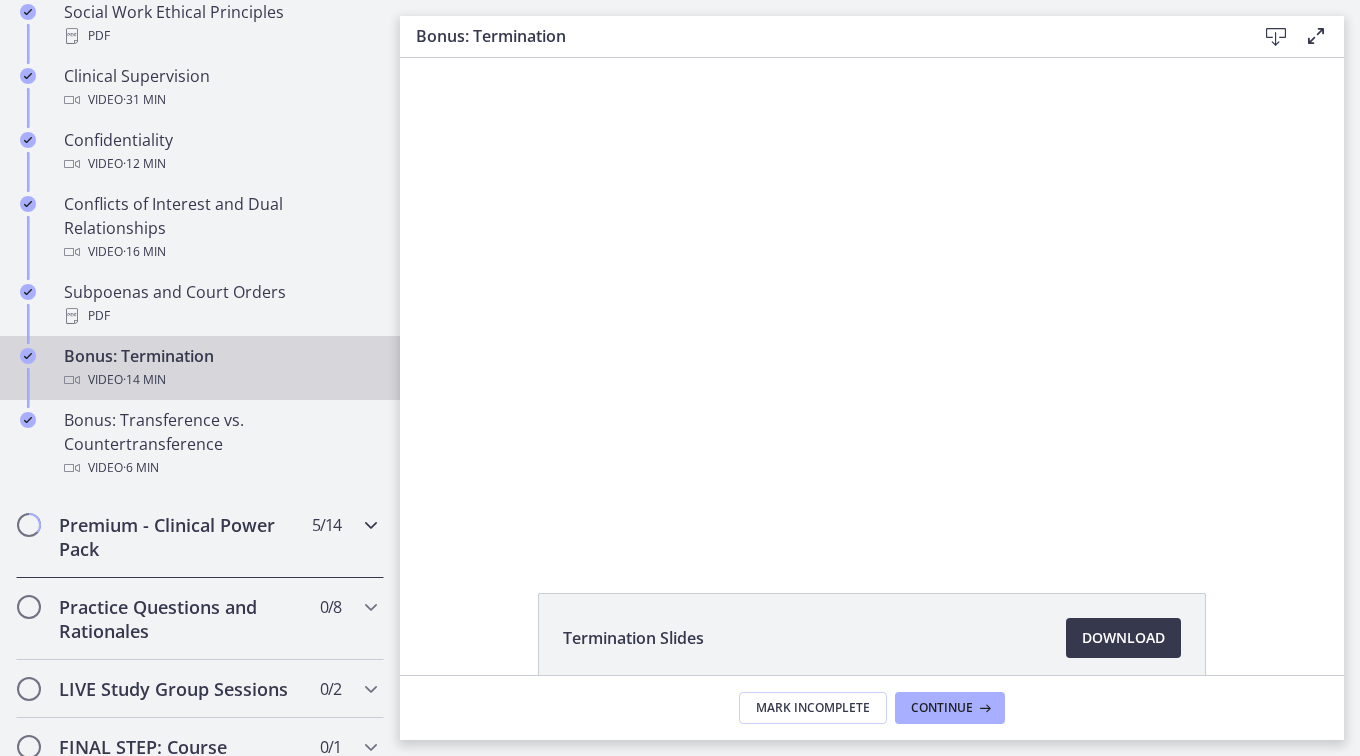 click at bounding box center [371, 525] 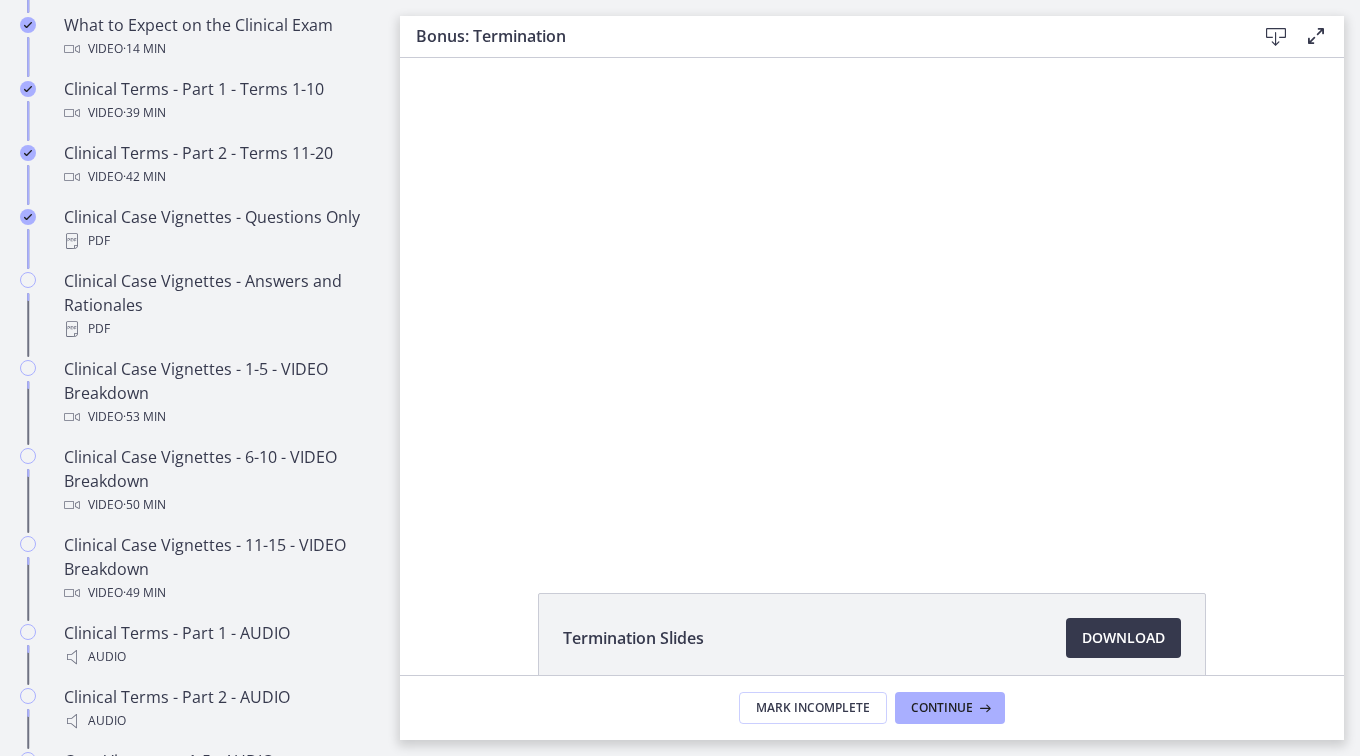 scroll, scrollTop: 1119, scrollLeft: 0, axis: vertical 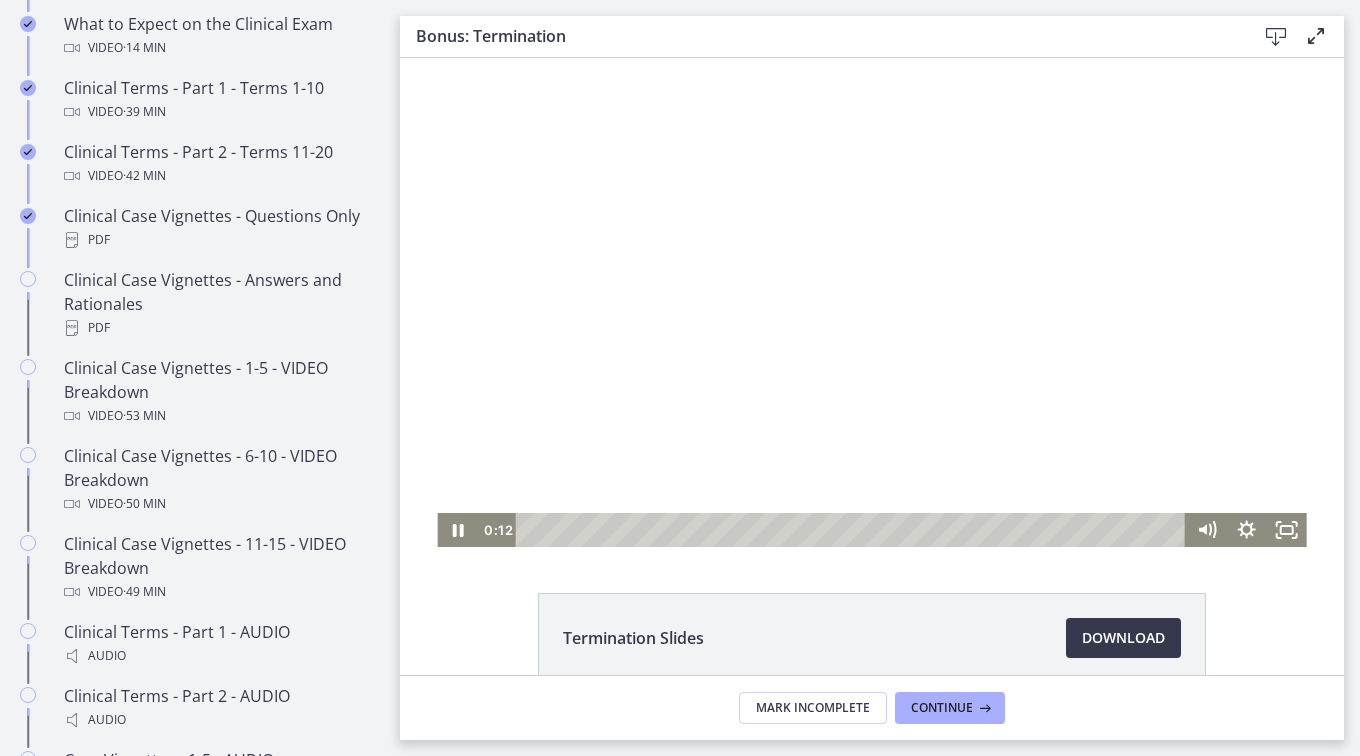 click at bounding box center [871, 302] 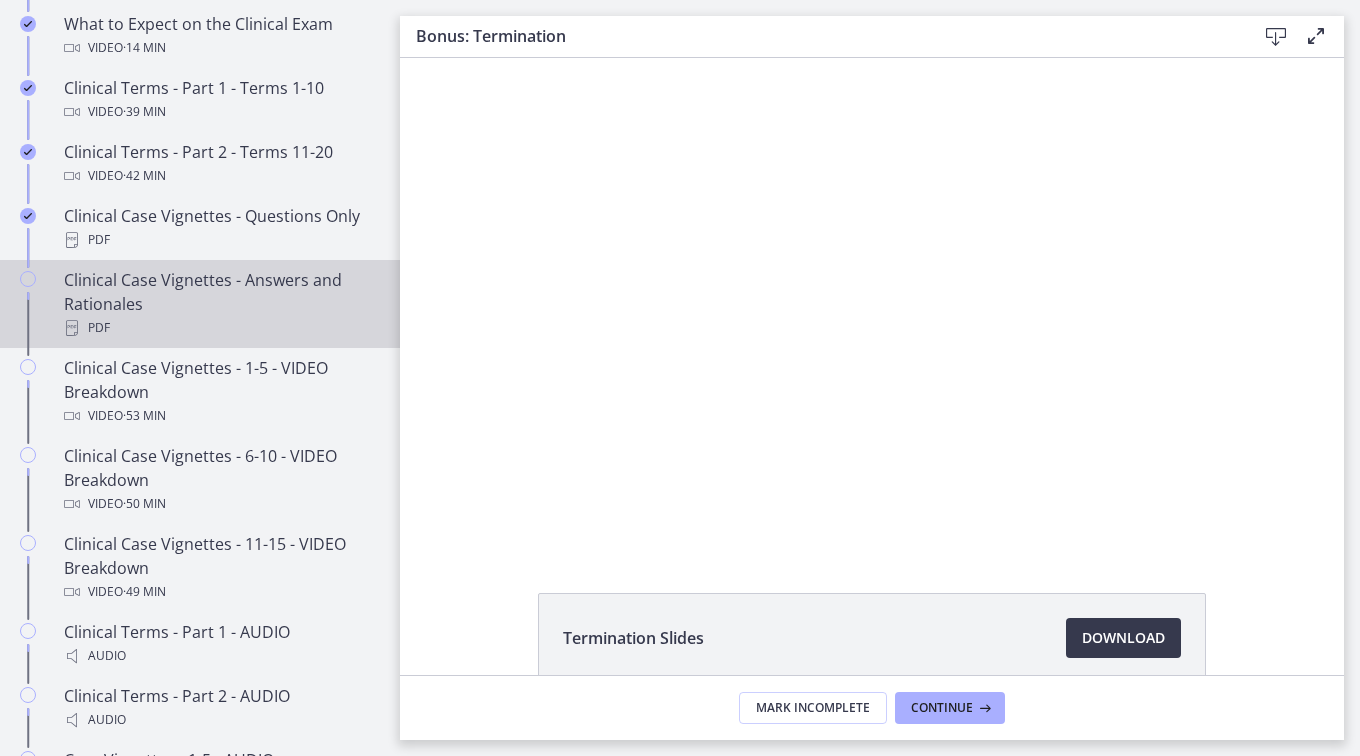 click at bounding box center [28, 279] 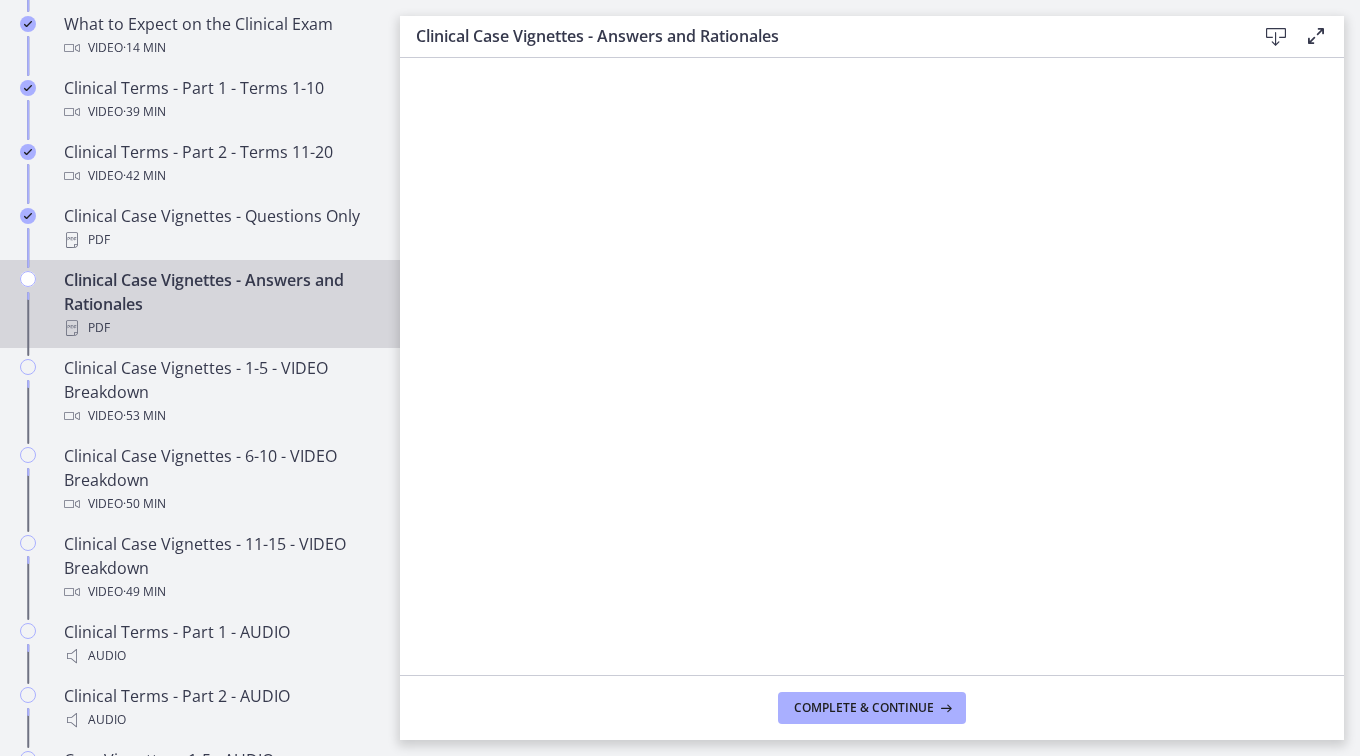 click at bounding box center (28, 279) 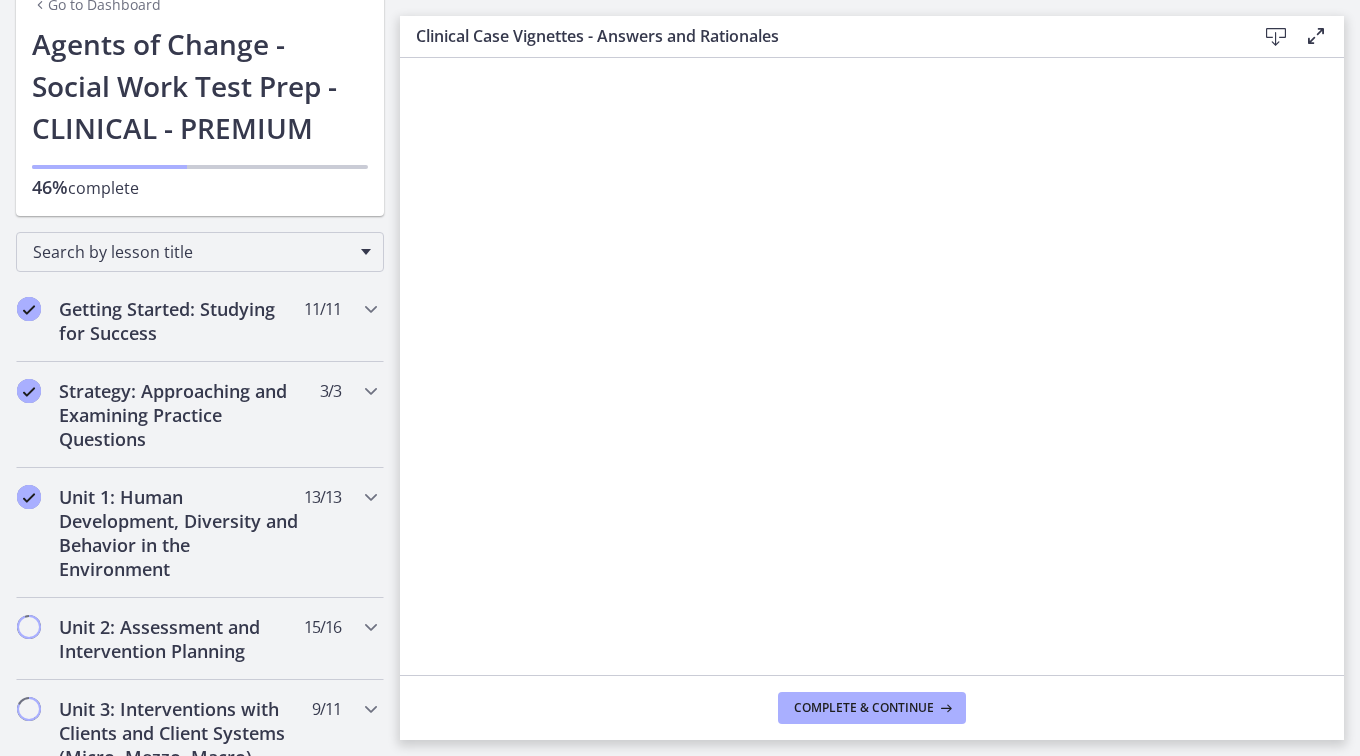 scroll, scrollTop: 0, scrollLeft: 0, axis: both 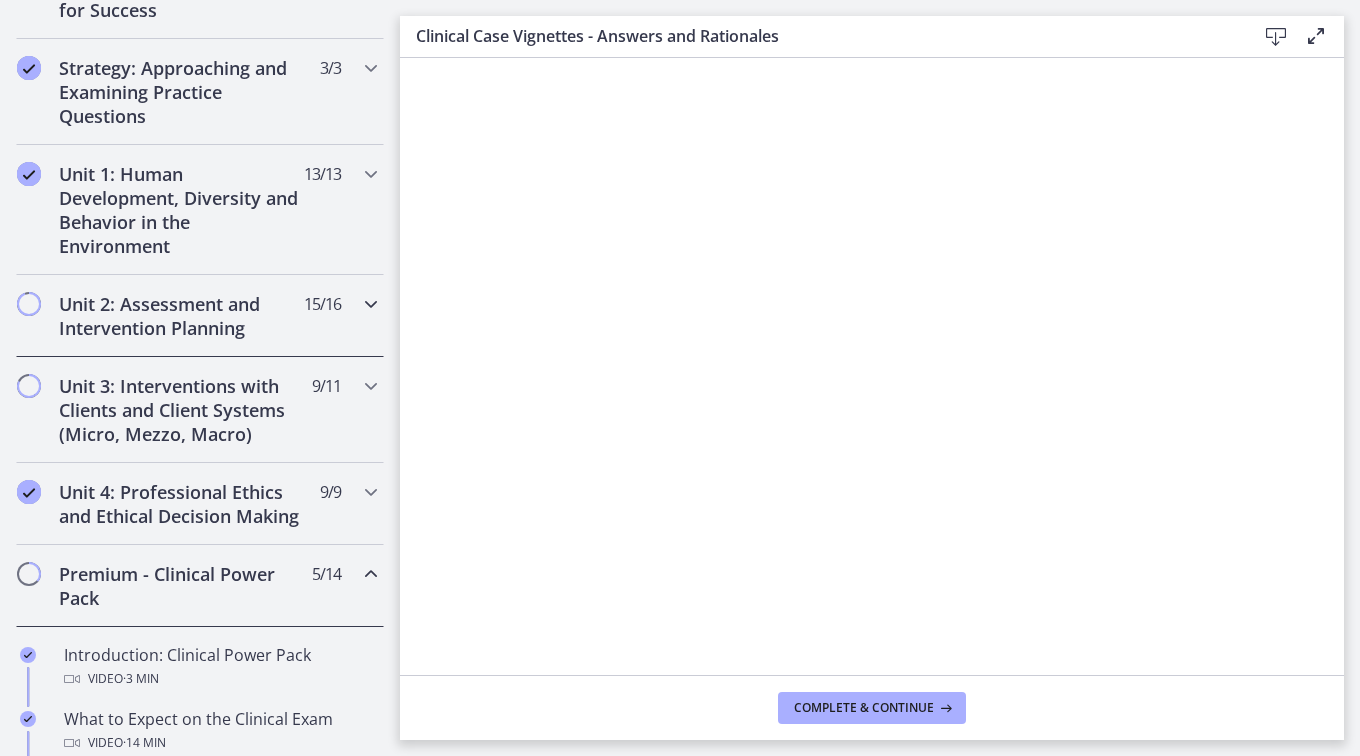 click at bounding box center (29, 304) 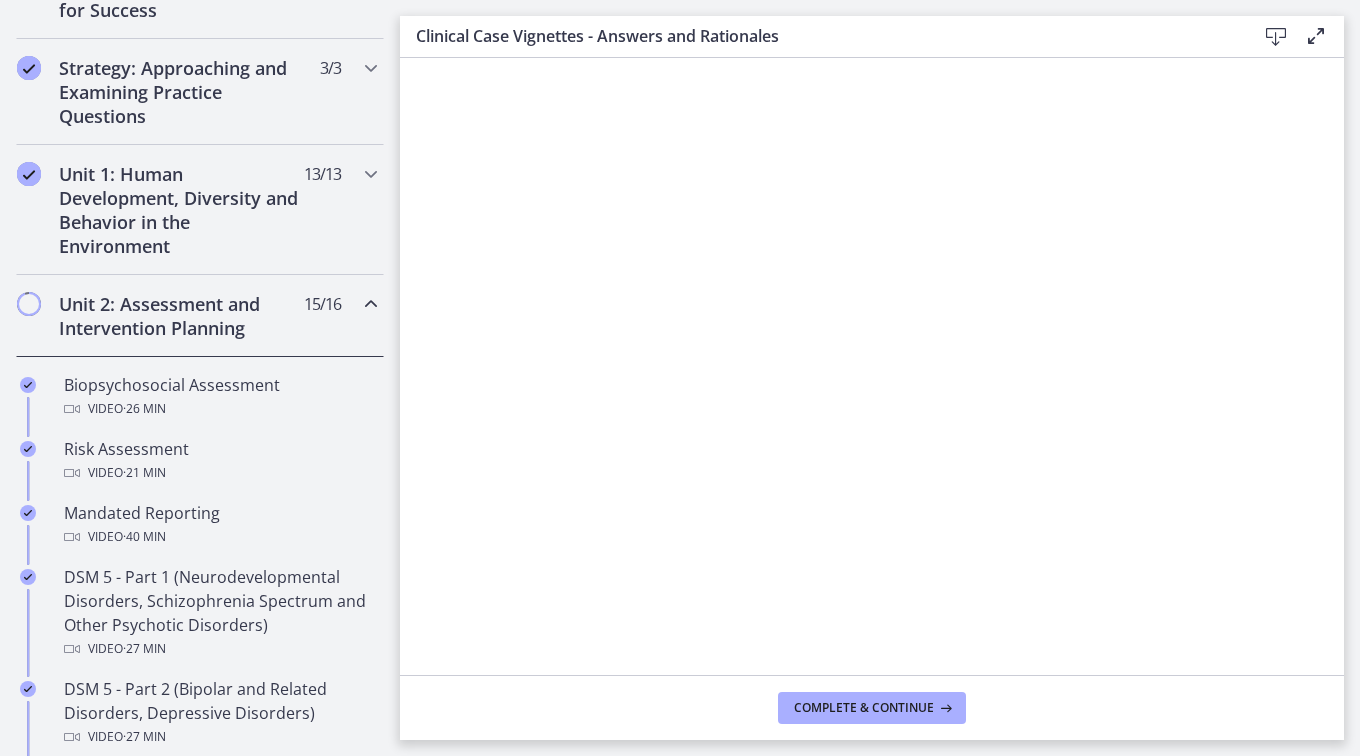 click at bounding box center [29, 304] 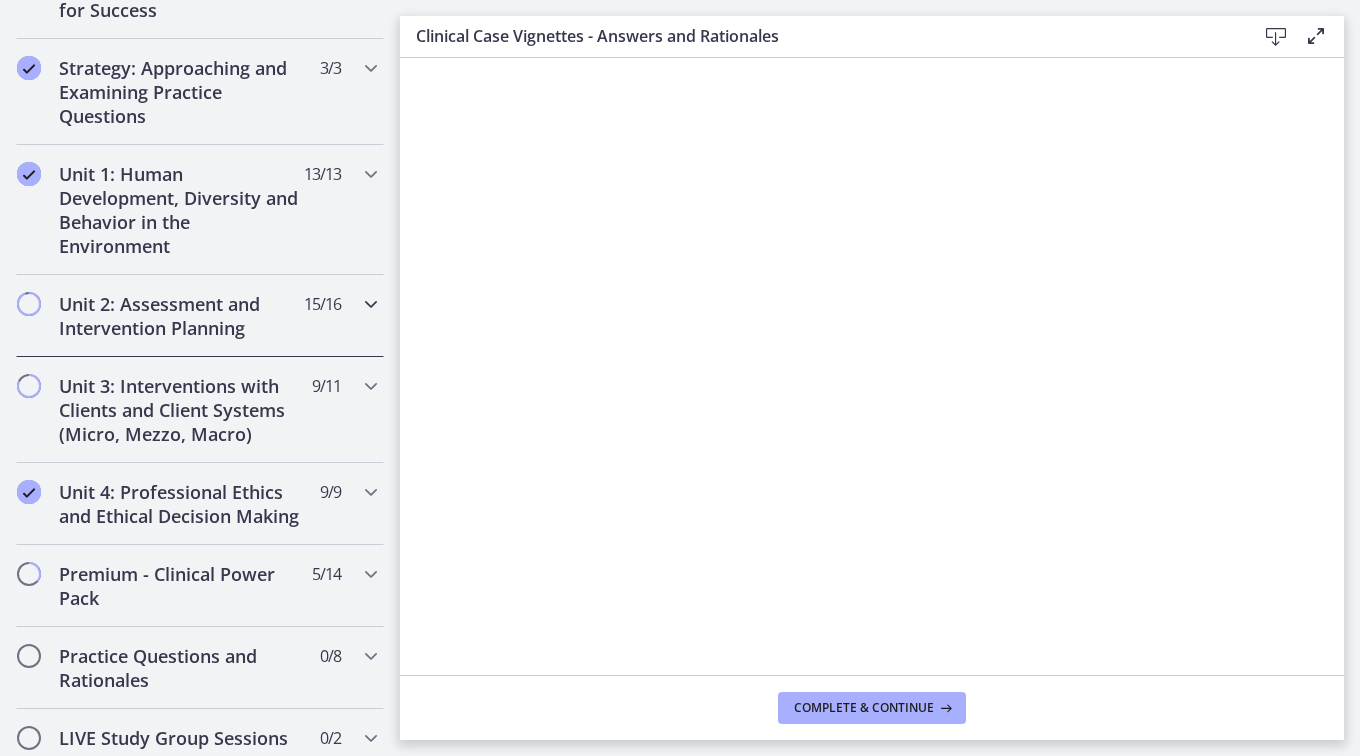 click at bounding box center (29, 304) 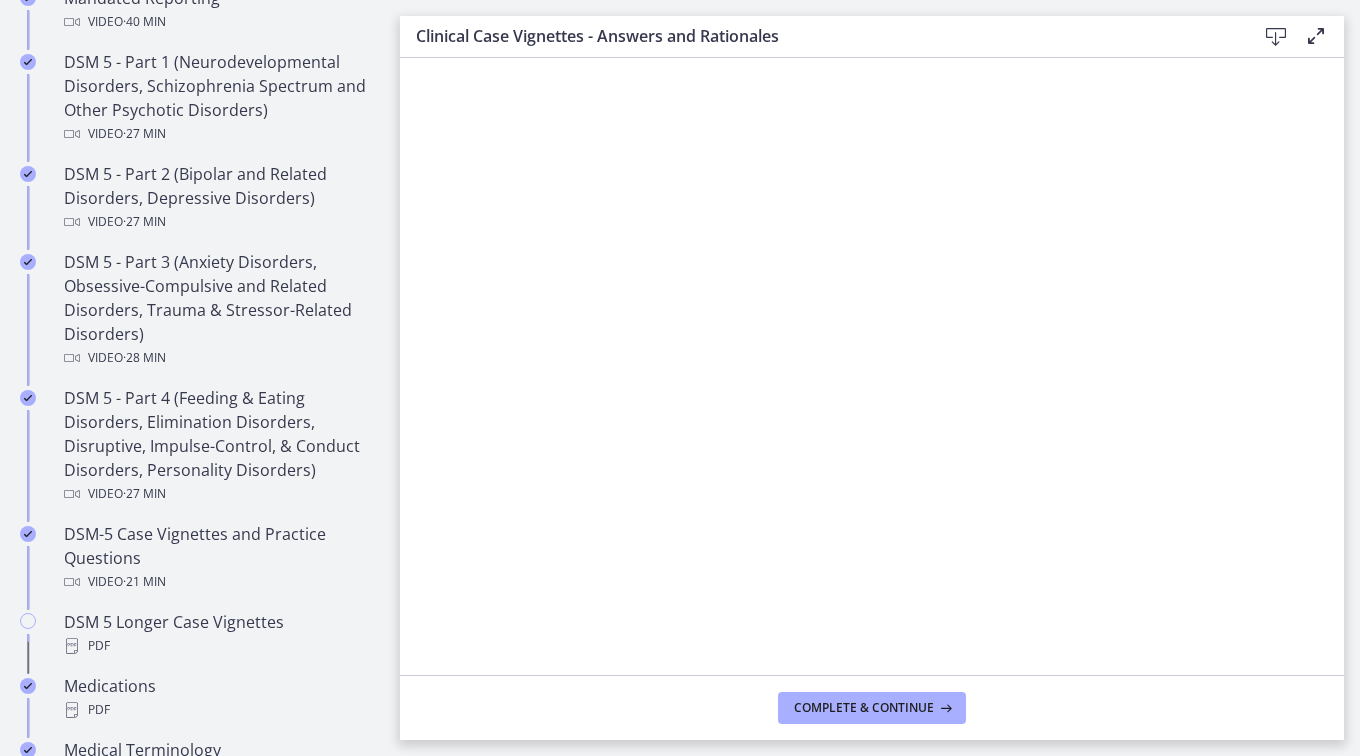 scroll, scrollTop: 944, scrollLeft: 0, axis: vertical 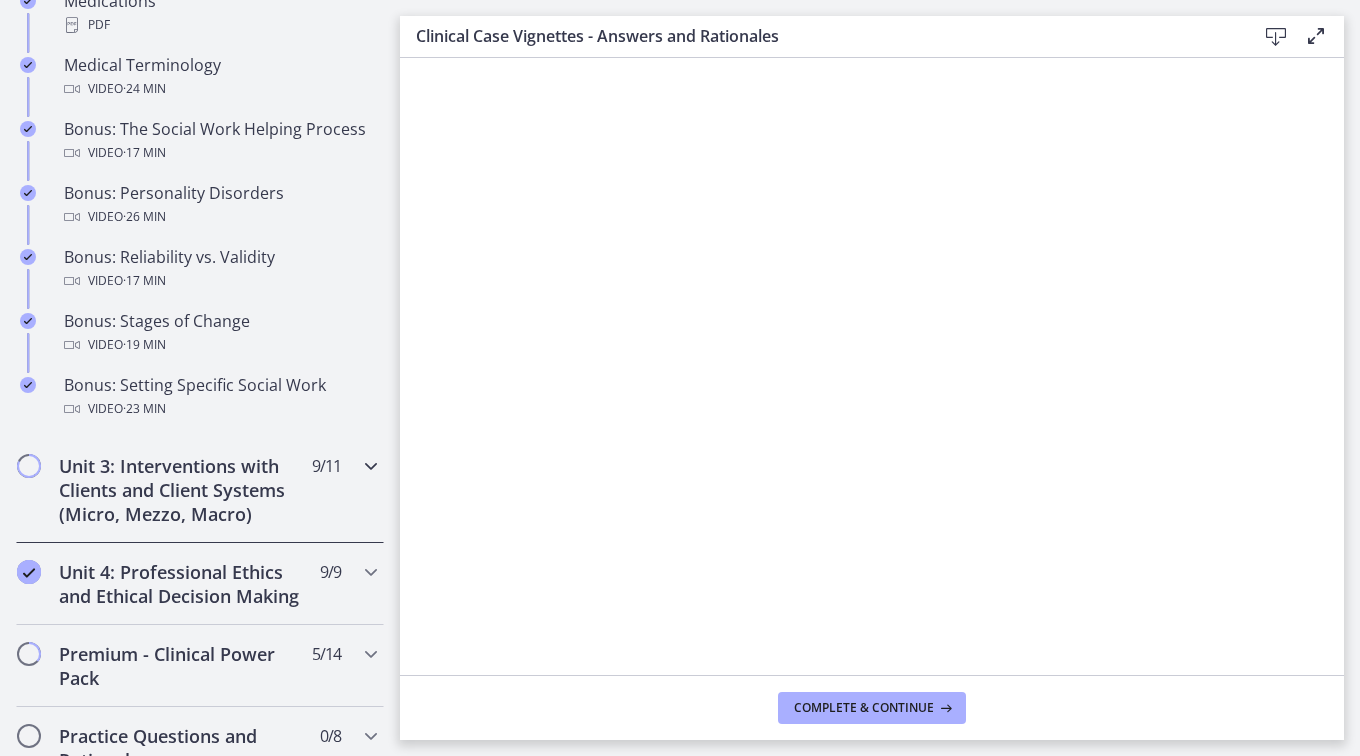 click at bounding box center (371, 466) 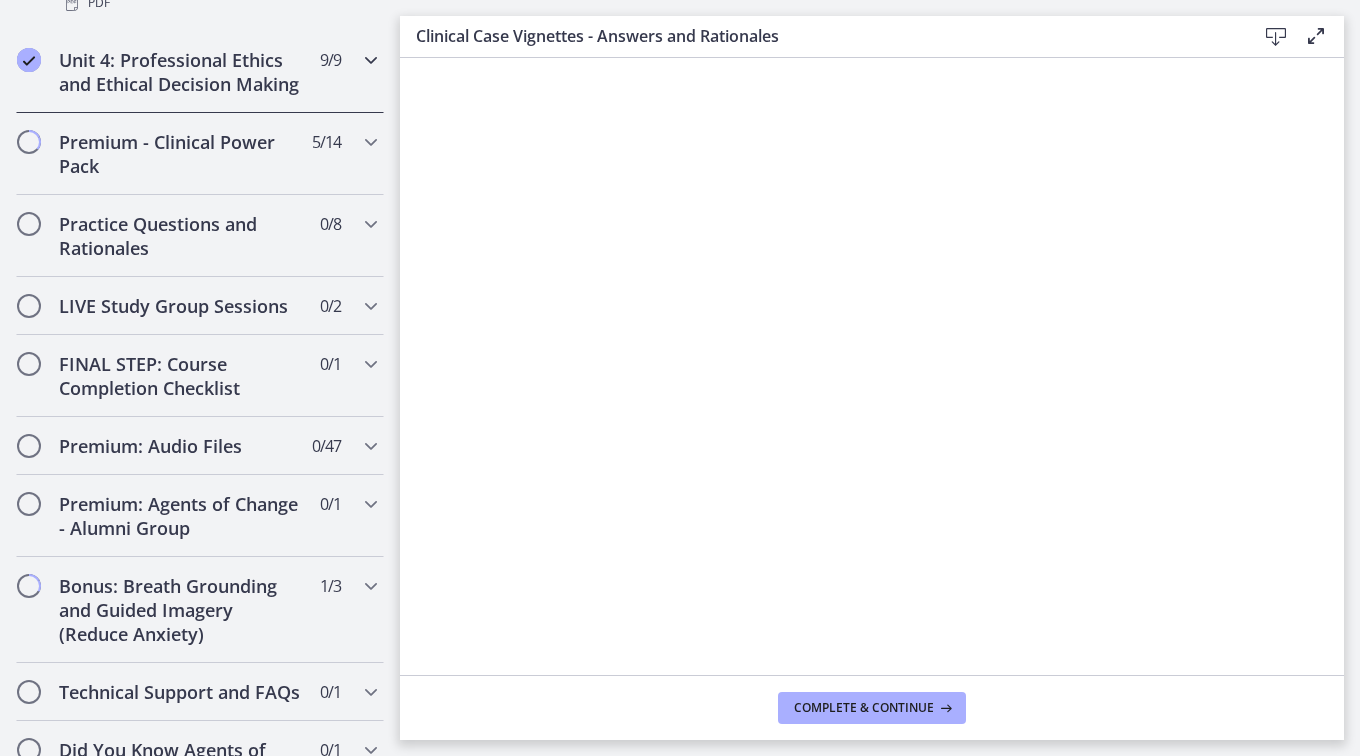 click at bounding box center [371, 60] 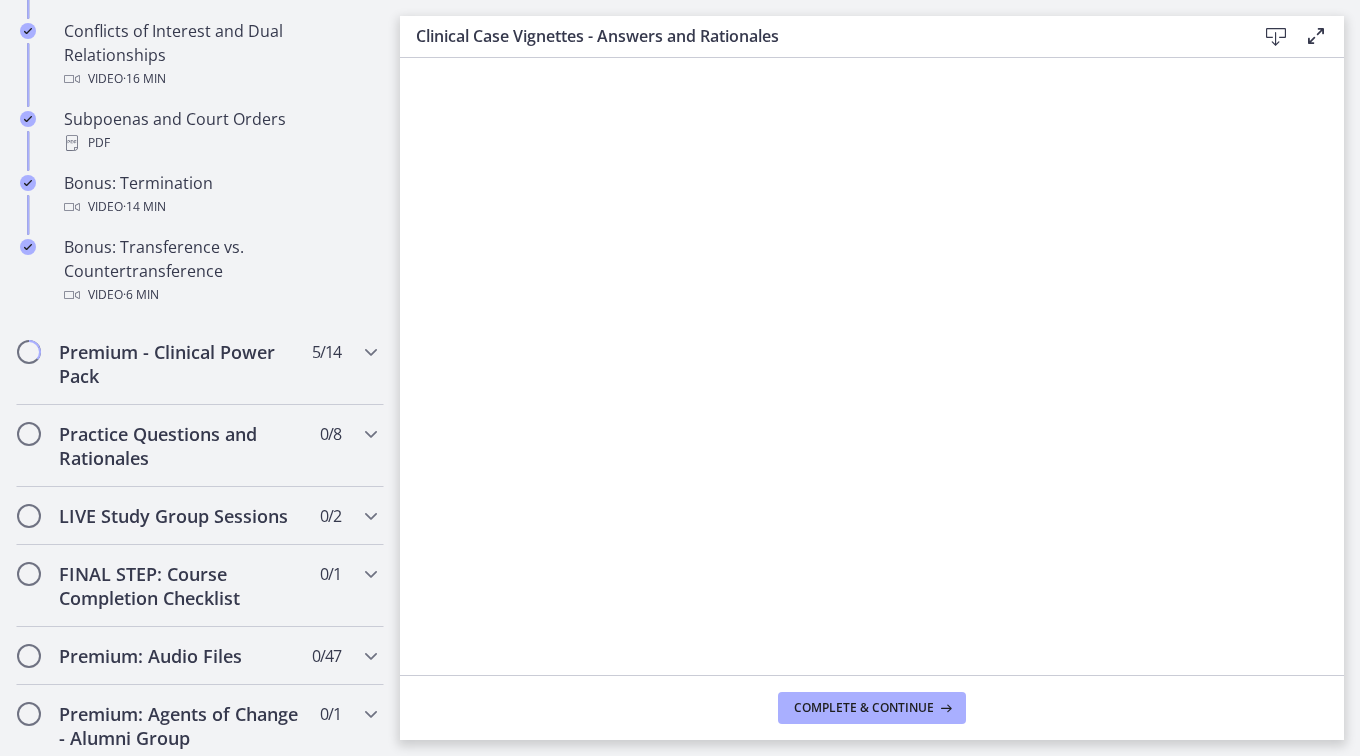 scroll, scrollTop: 1271, scrollLeft: 0, axis: vertical 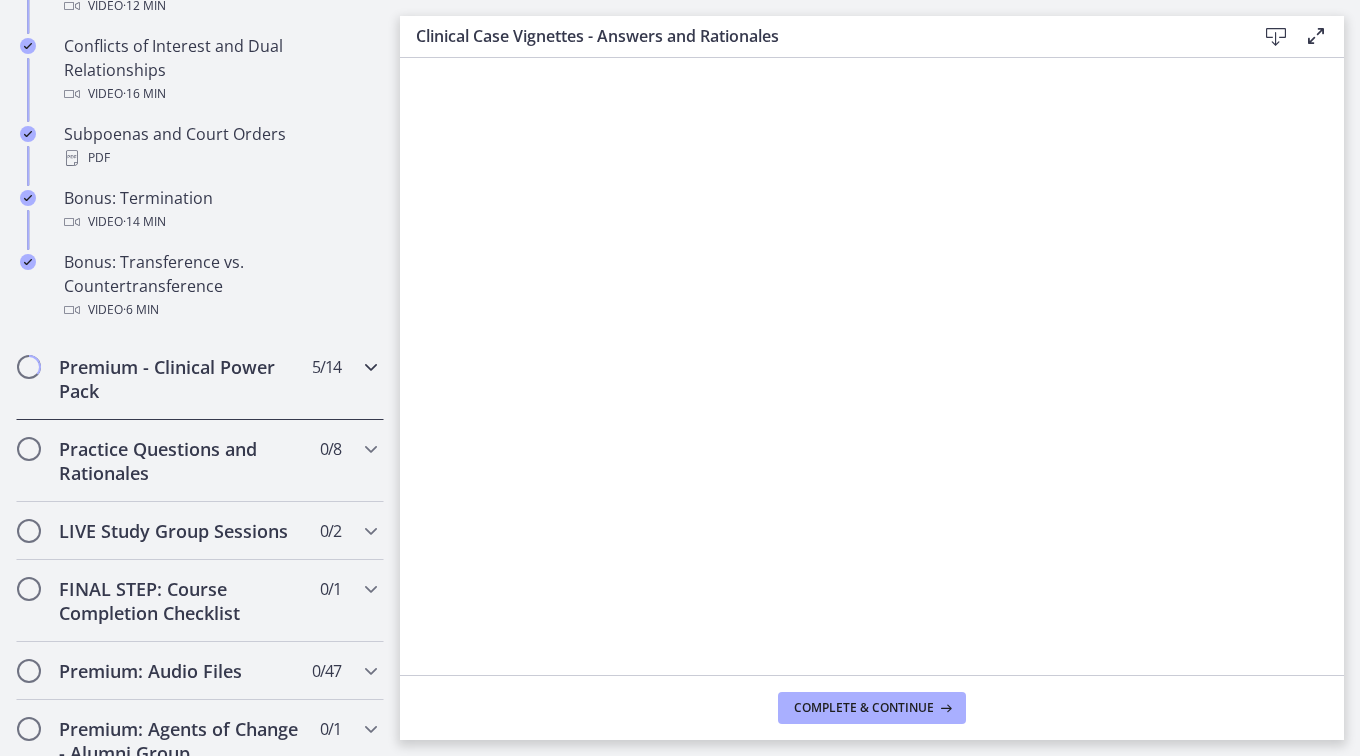 click at bounding box center (371, 367) 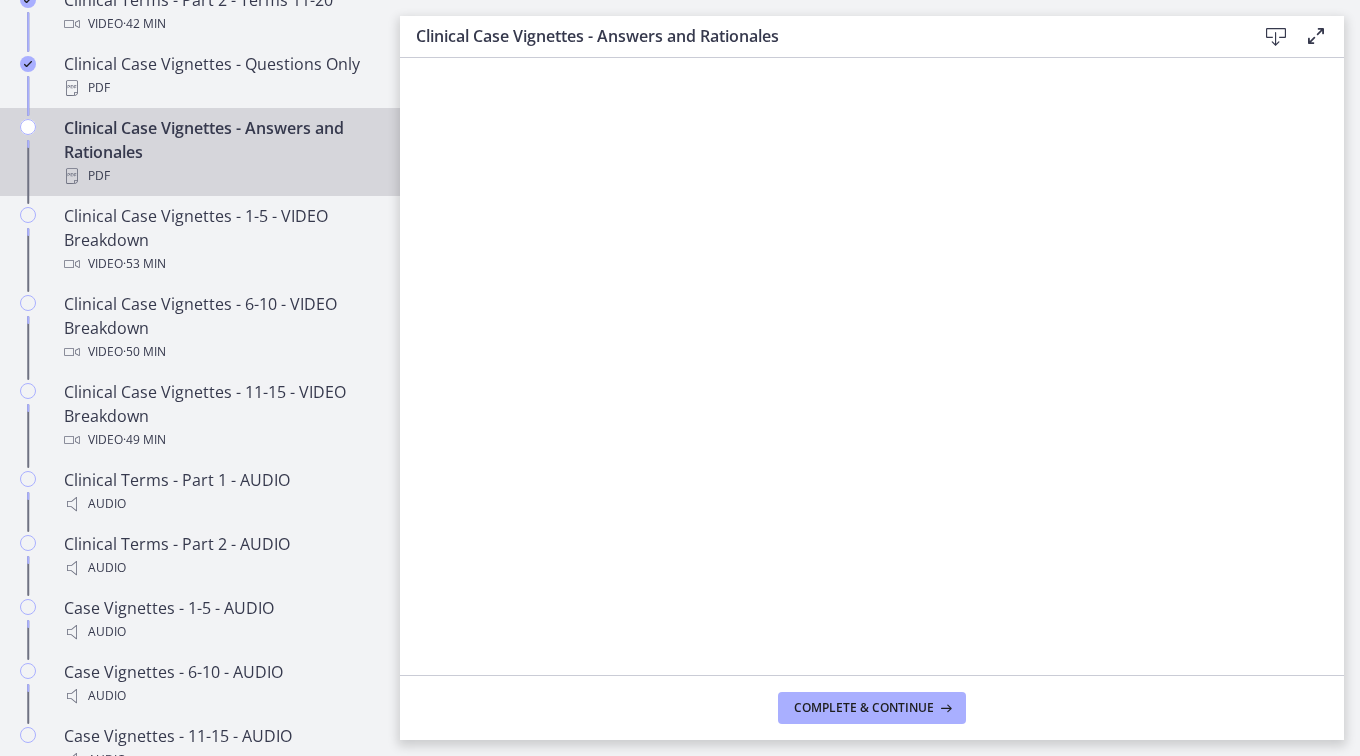 click on "Clinical Case Vignettes - Answers and Rationales
PDF" at bounding box center [220, 152] 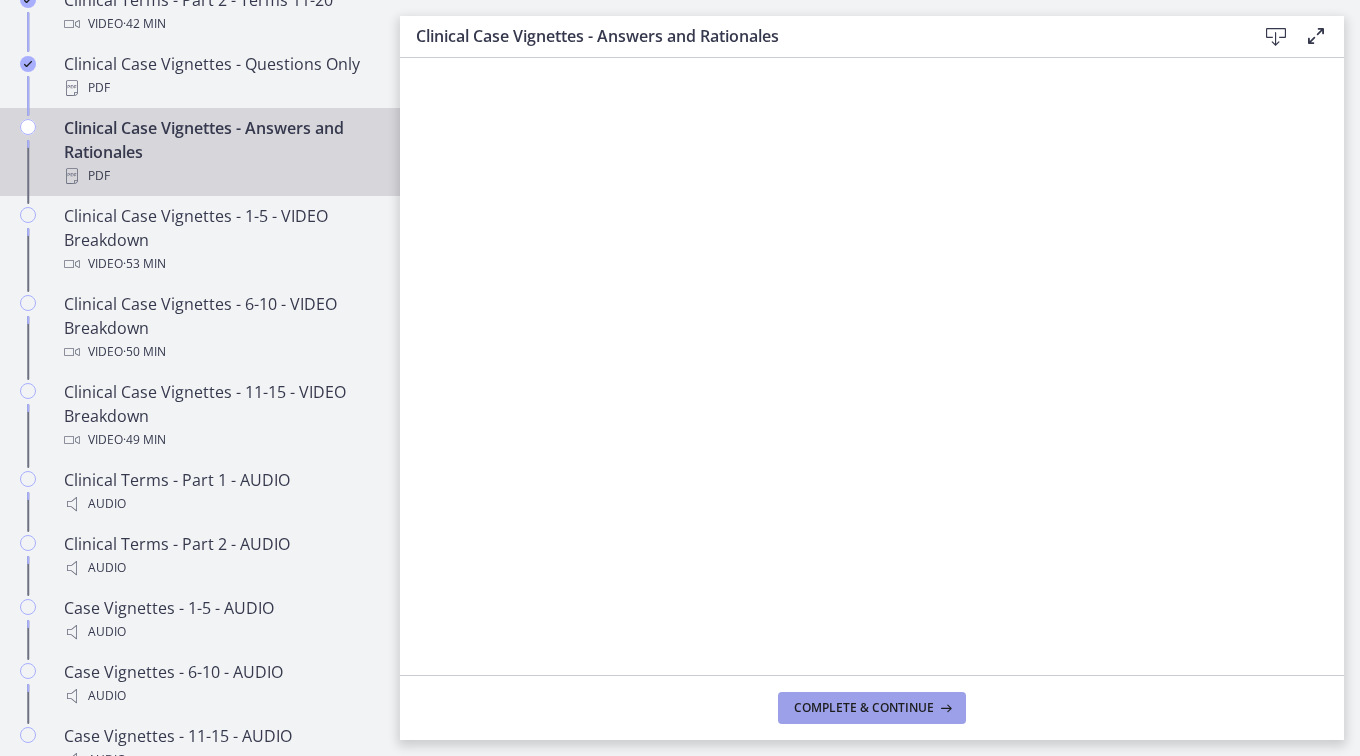 click on "Complete & continue" at bounding box center (864, 708) 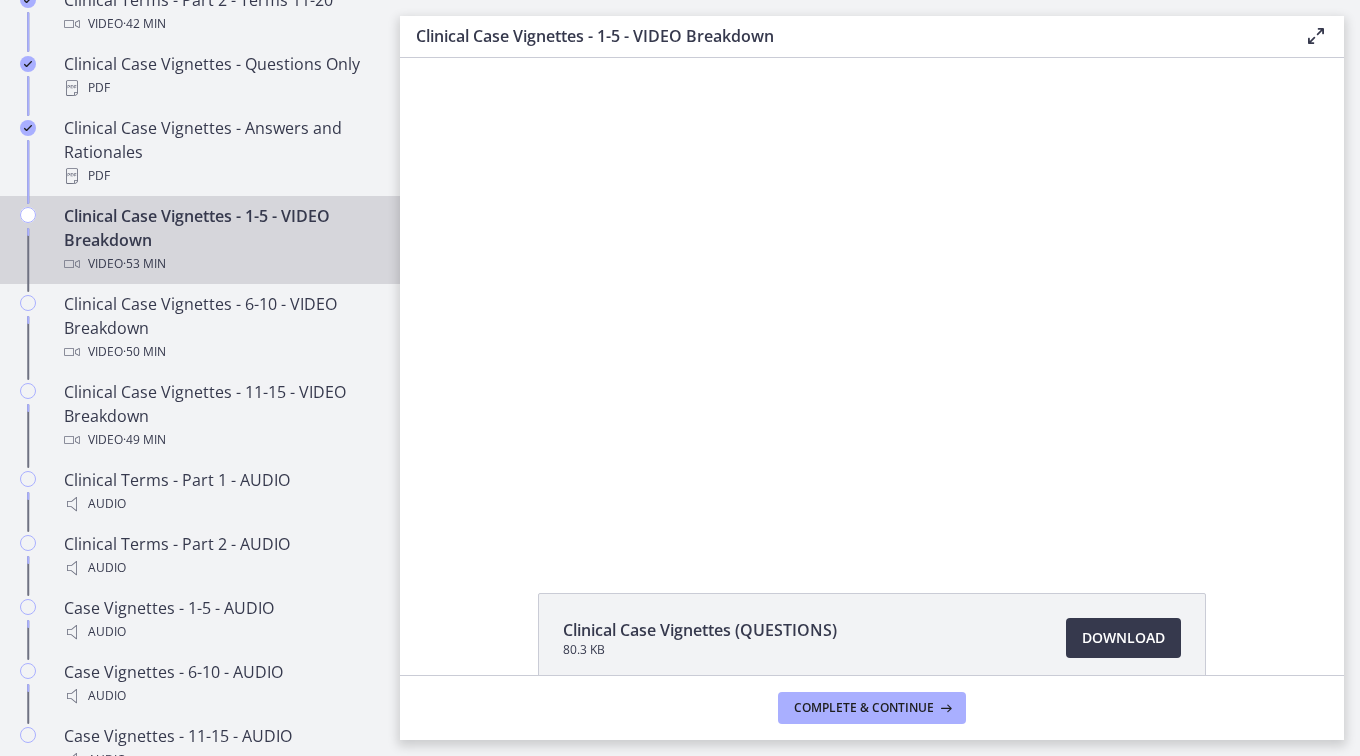 scroll, scrollTop: 0, scrollLeft: 0, axis: both 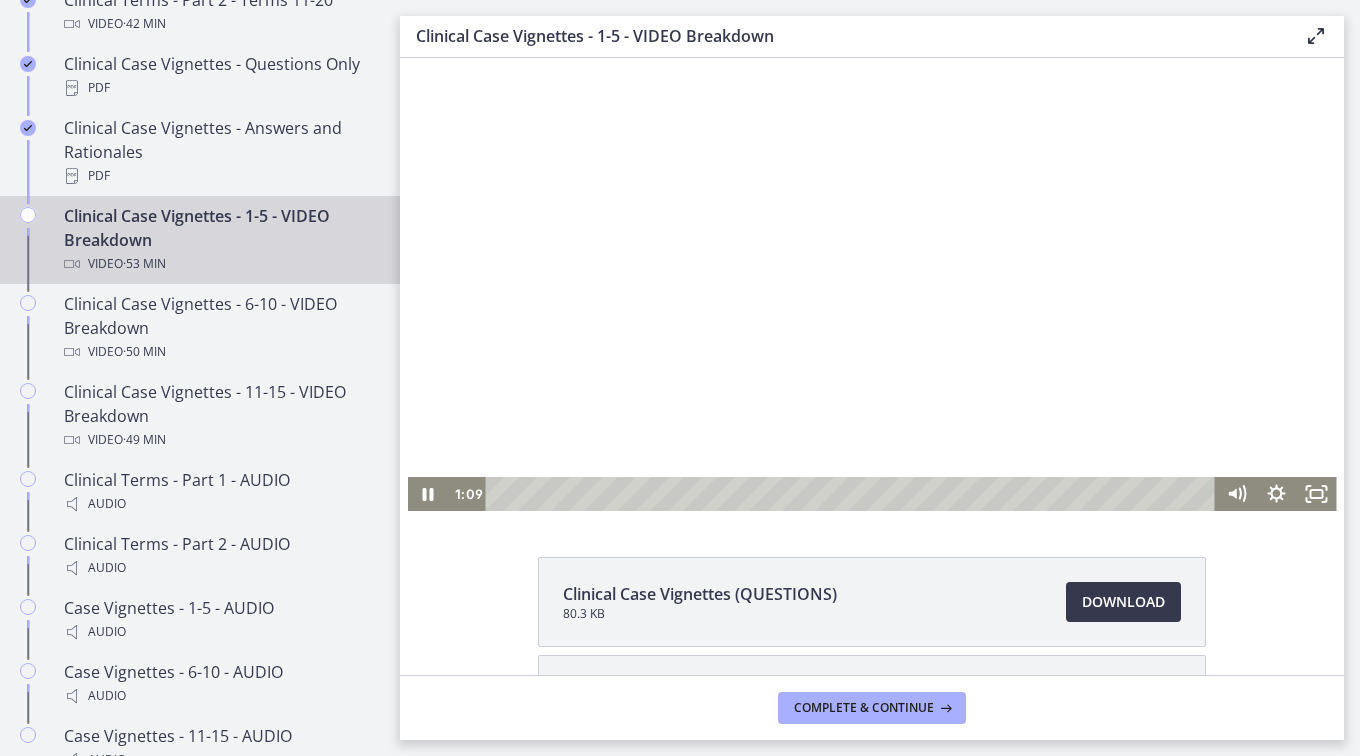 click at bounding box center (872, 284) 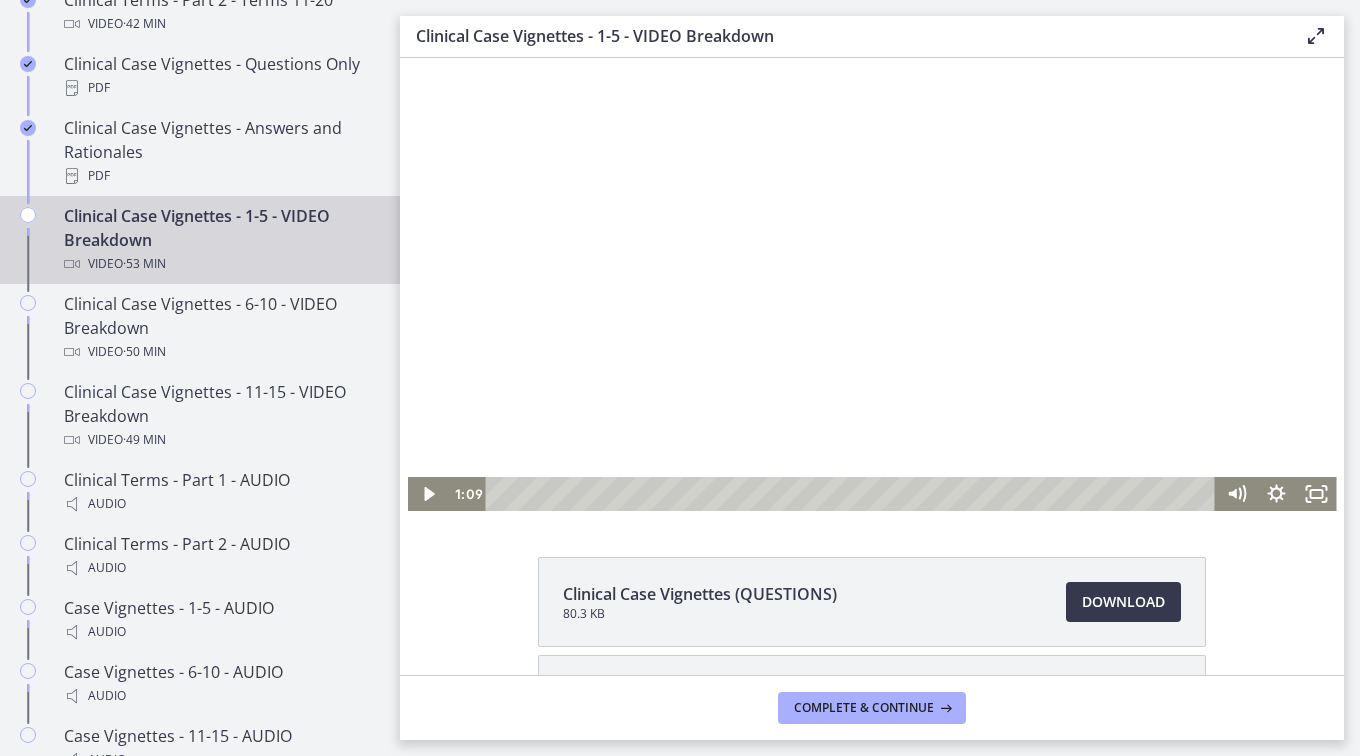 click at bounding box center [872, 284] 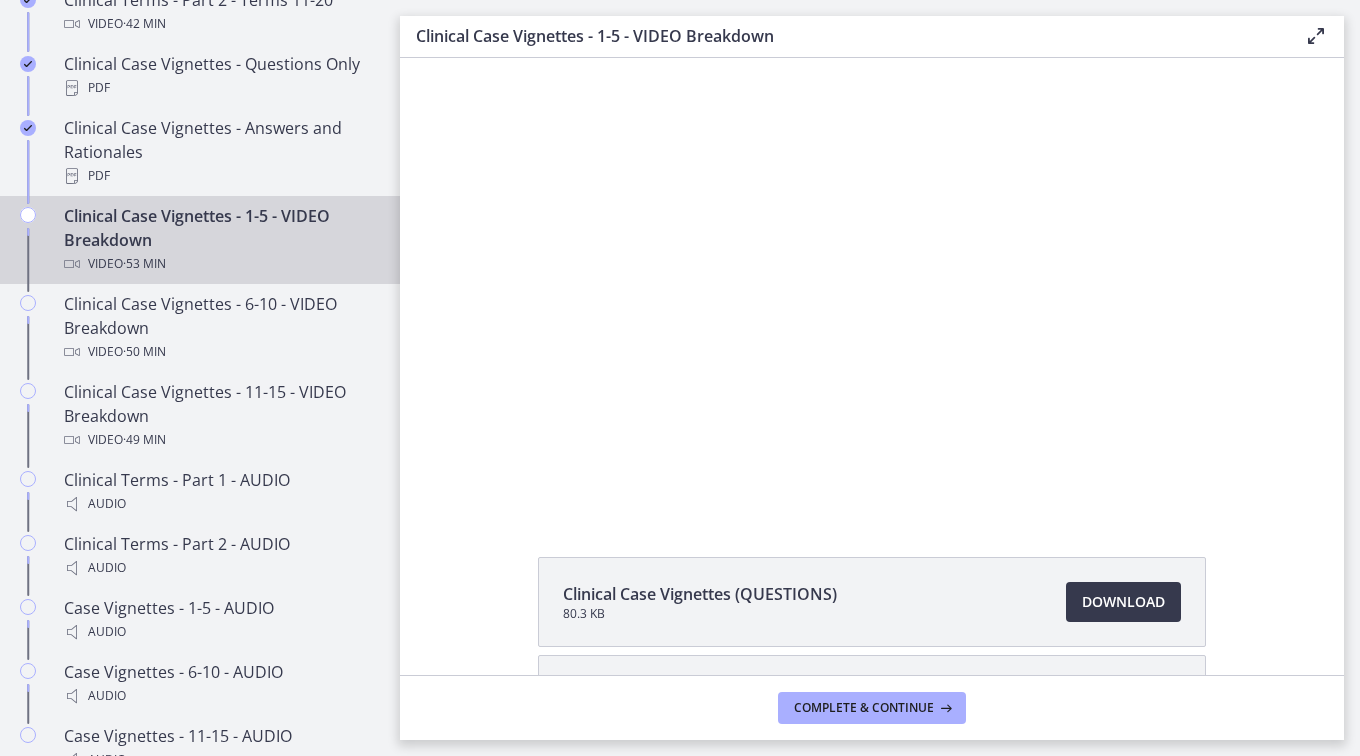 click at bounding box center [872, 284] 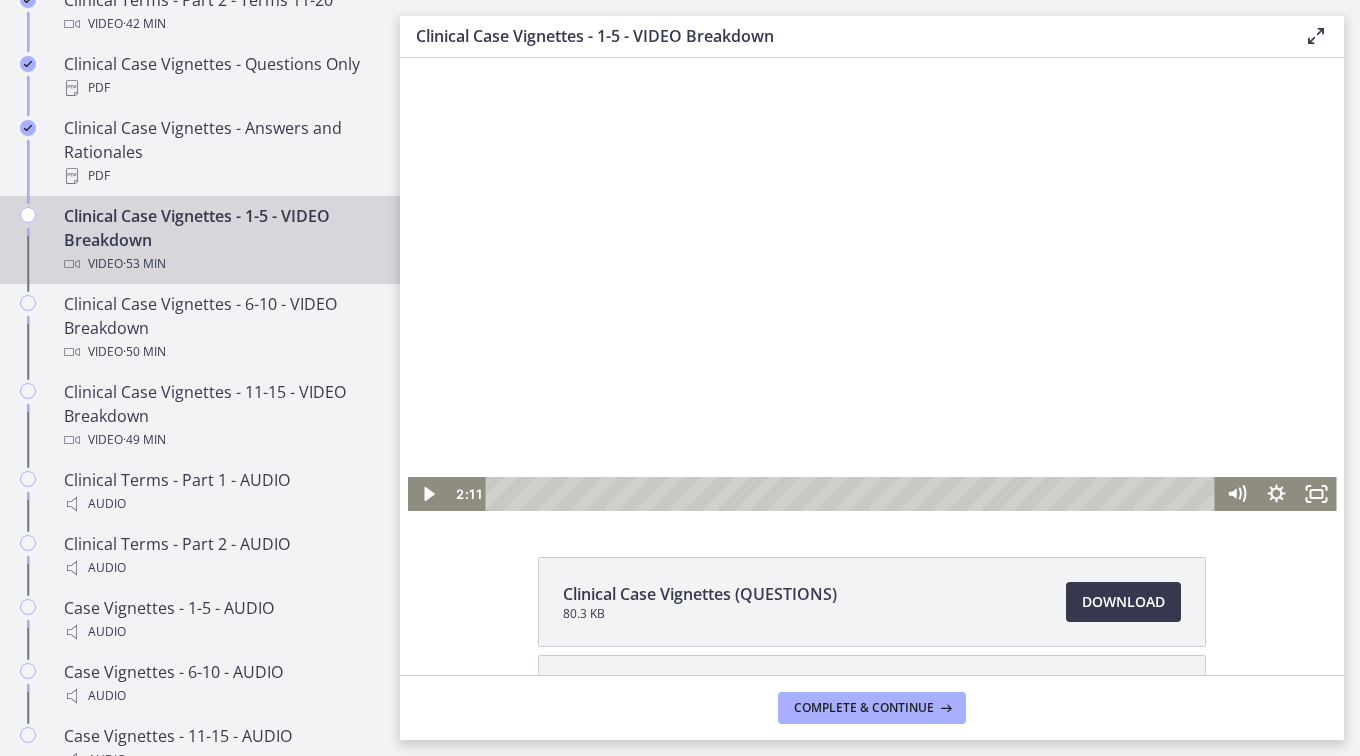type 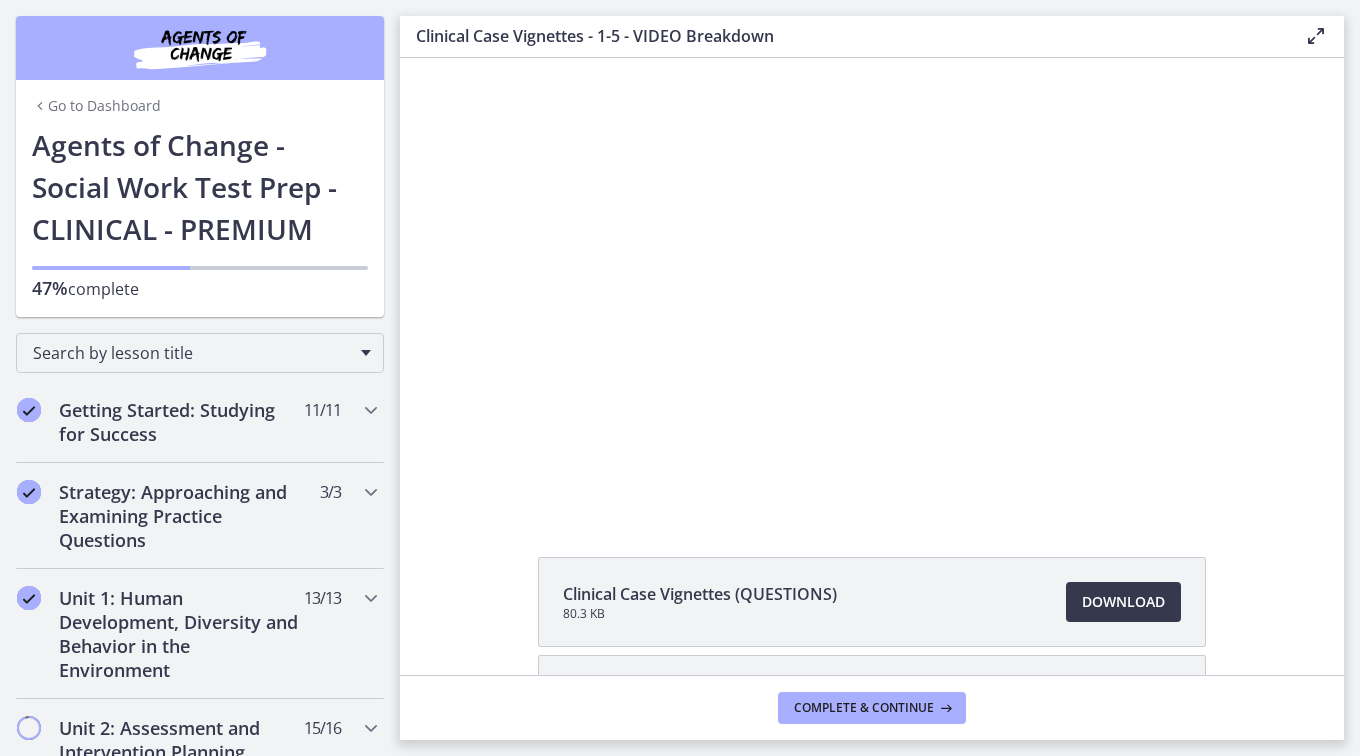 scroll, scrollTop: 0, scrollLeft: 0, axis: both 